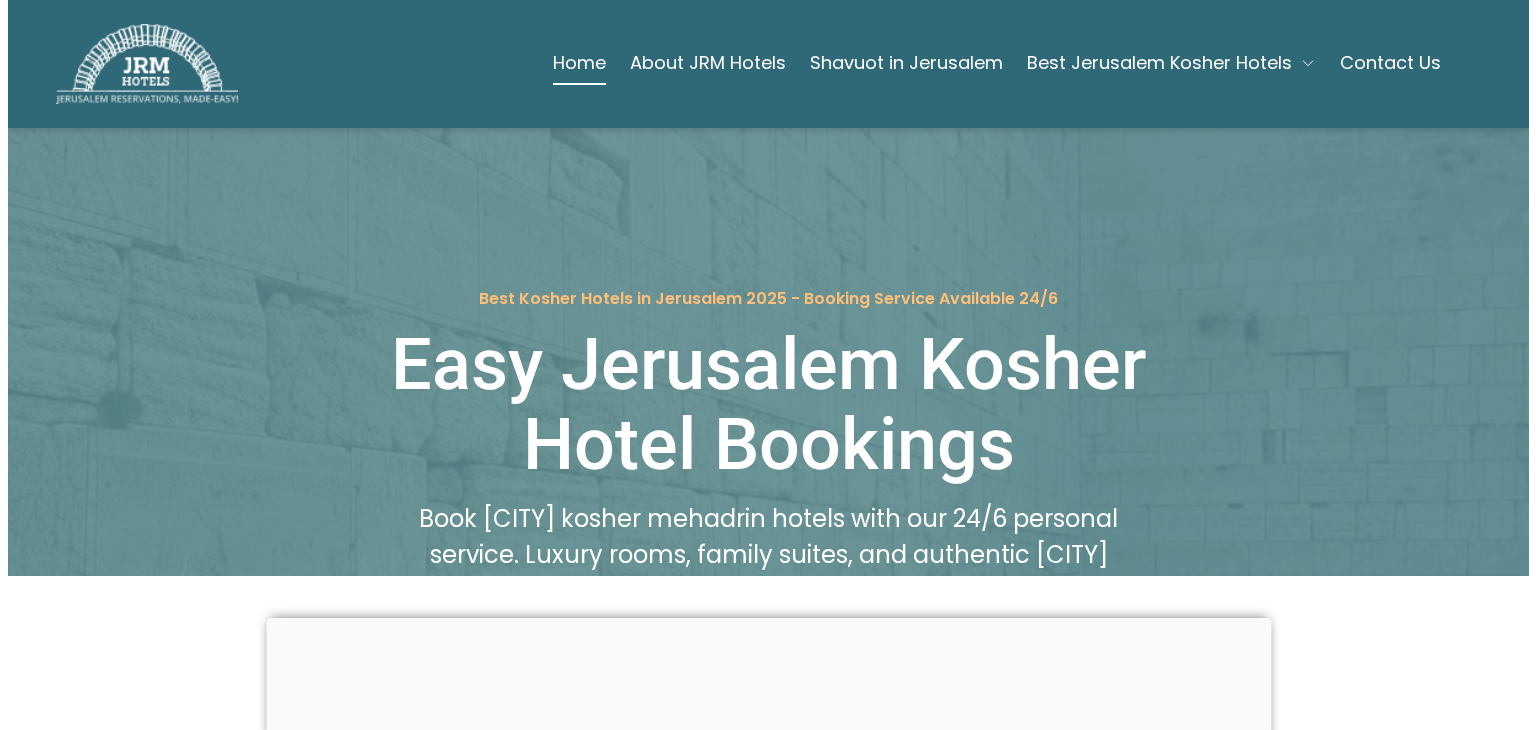 scroll, scrollTop: 0, scrollLeft: 0, axis: both 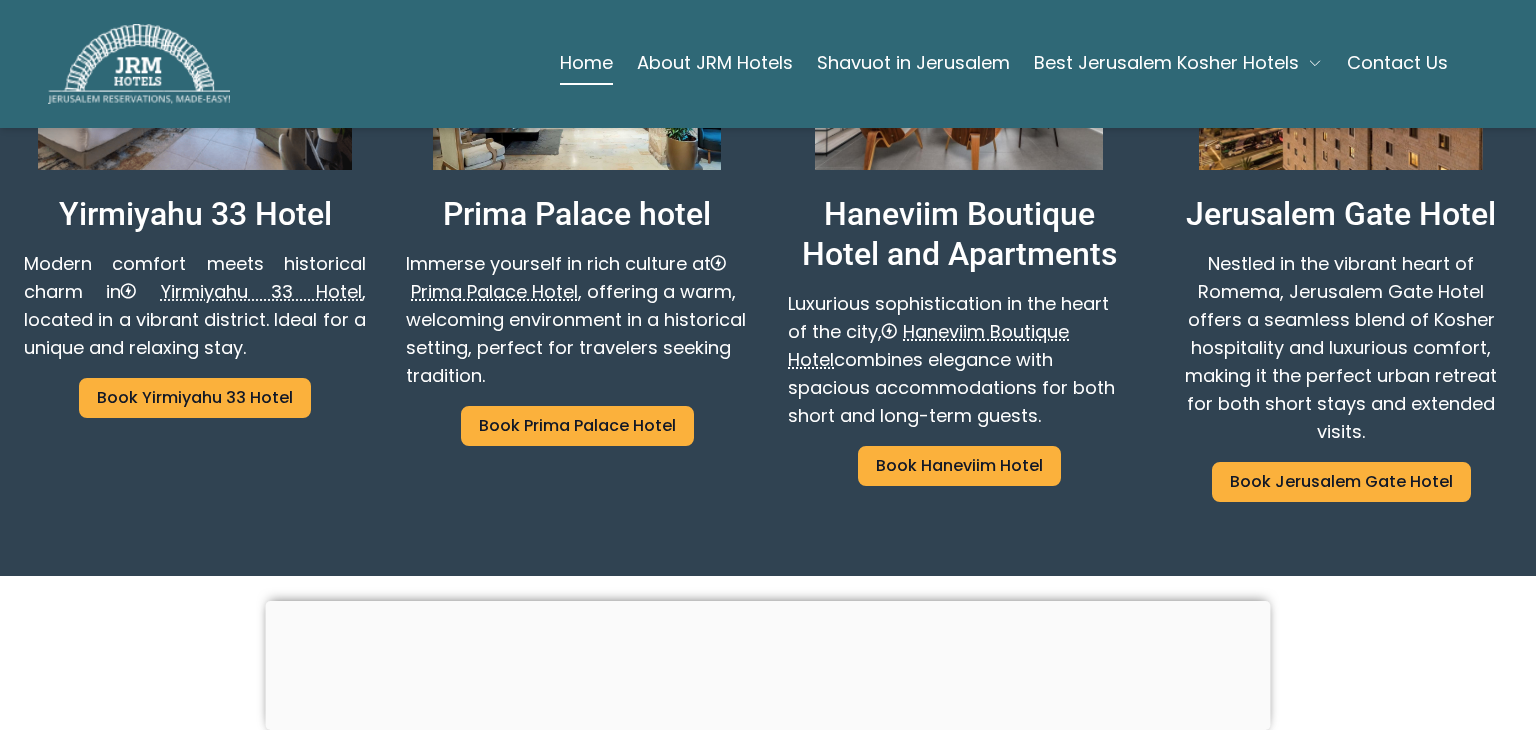 click on "Contact Us" at bounding box center (1397, 63) 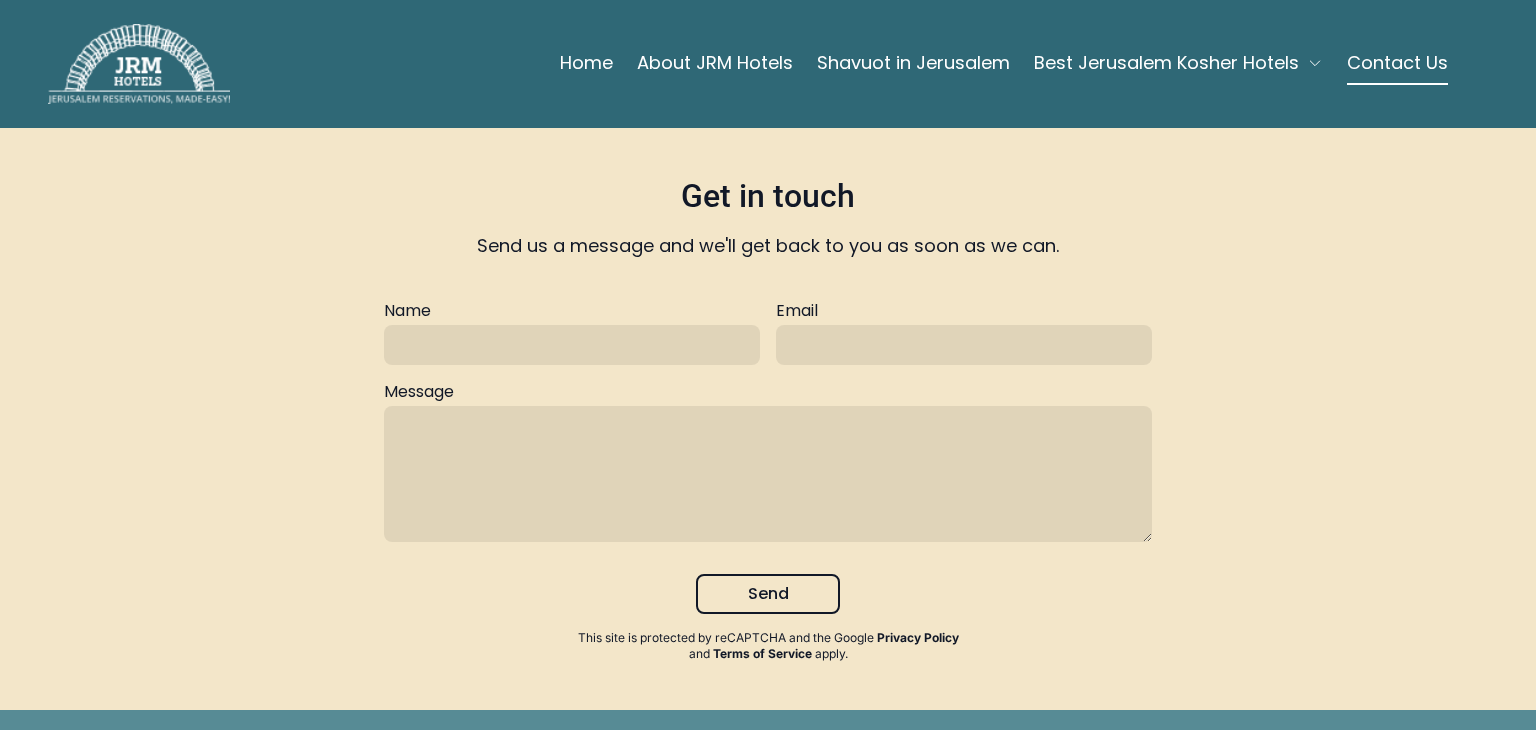 scroll, scrollTop: 0, scrollLeft: 0, axis: both 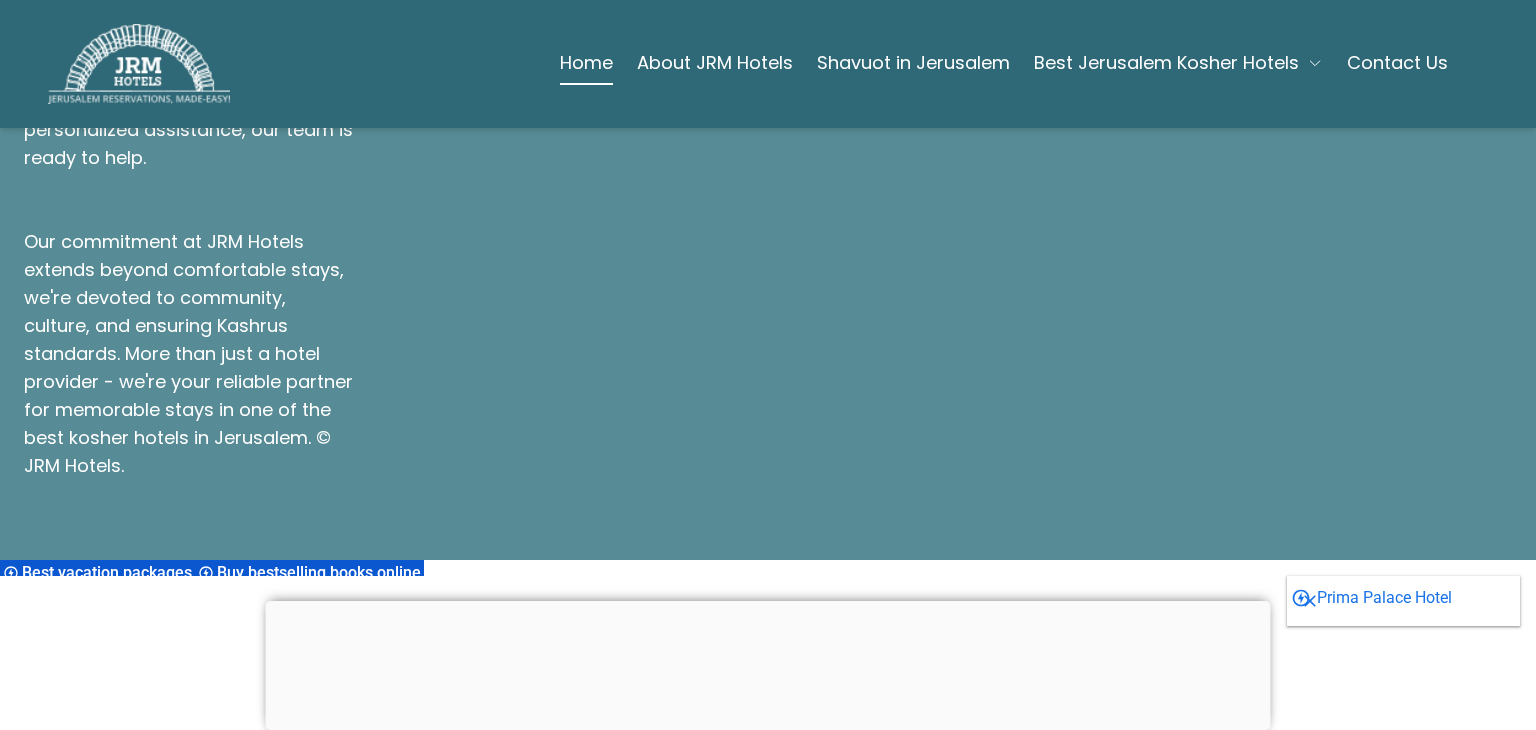 click at bounding box center (768, 601) 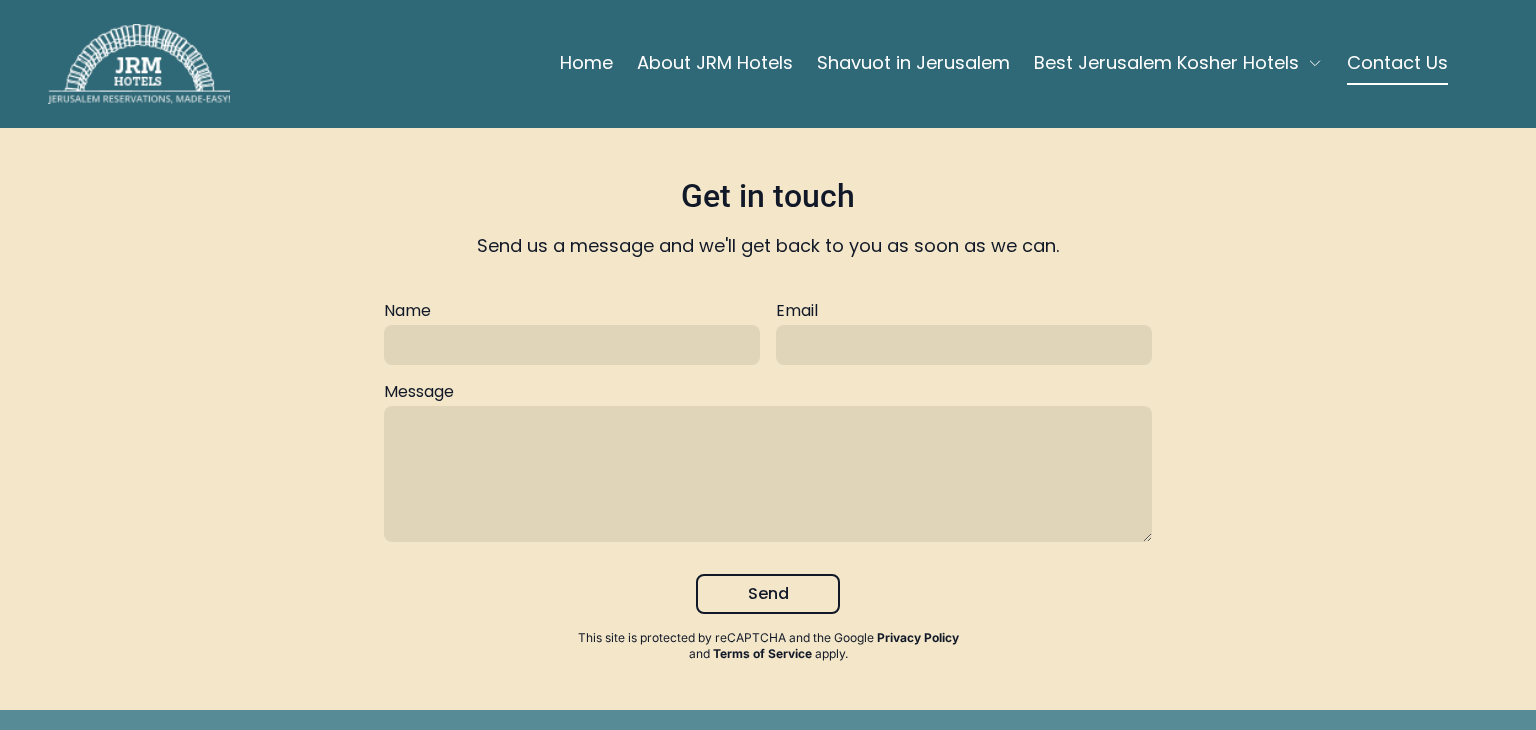 scroll, scrollTop: 0, scrollLeft: 0, axis: both 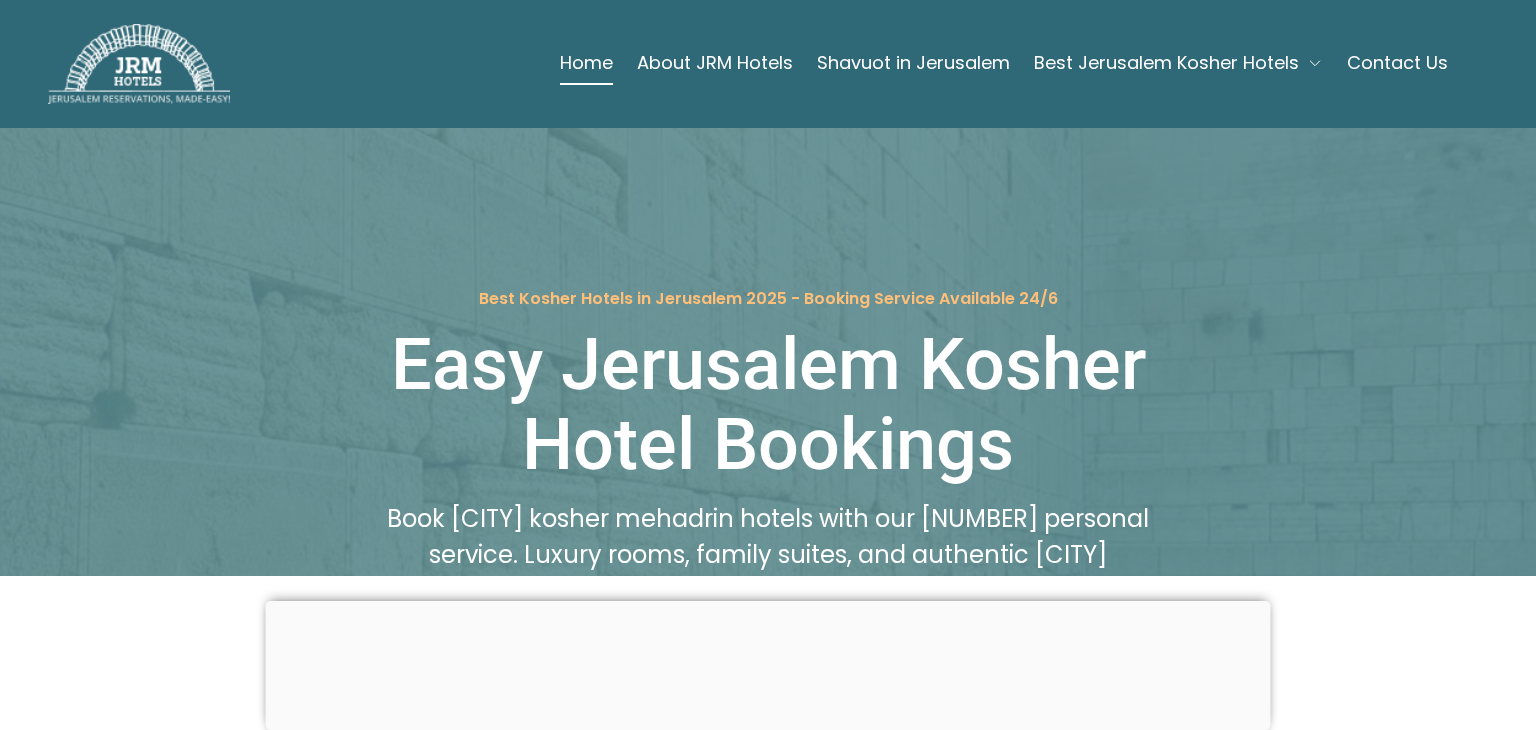 click on "Contact Us" at bounding box center [1397, 63] 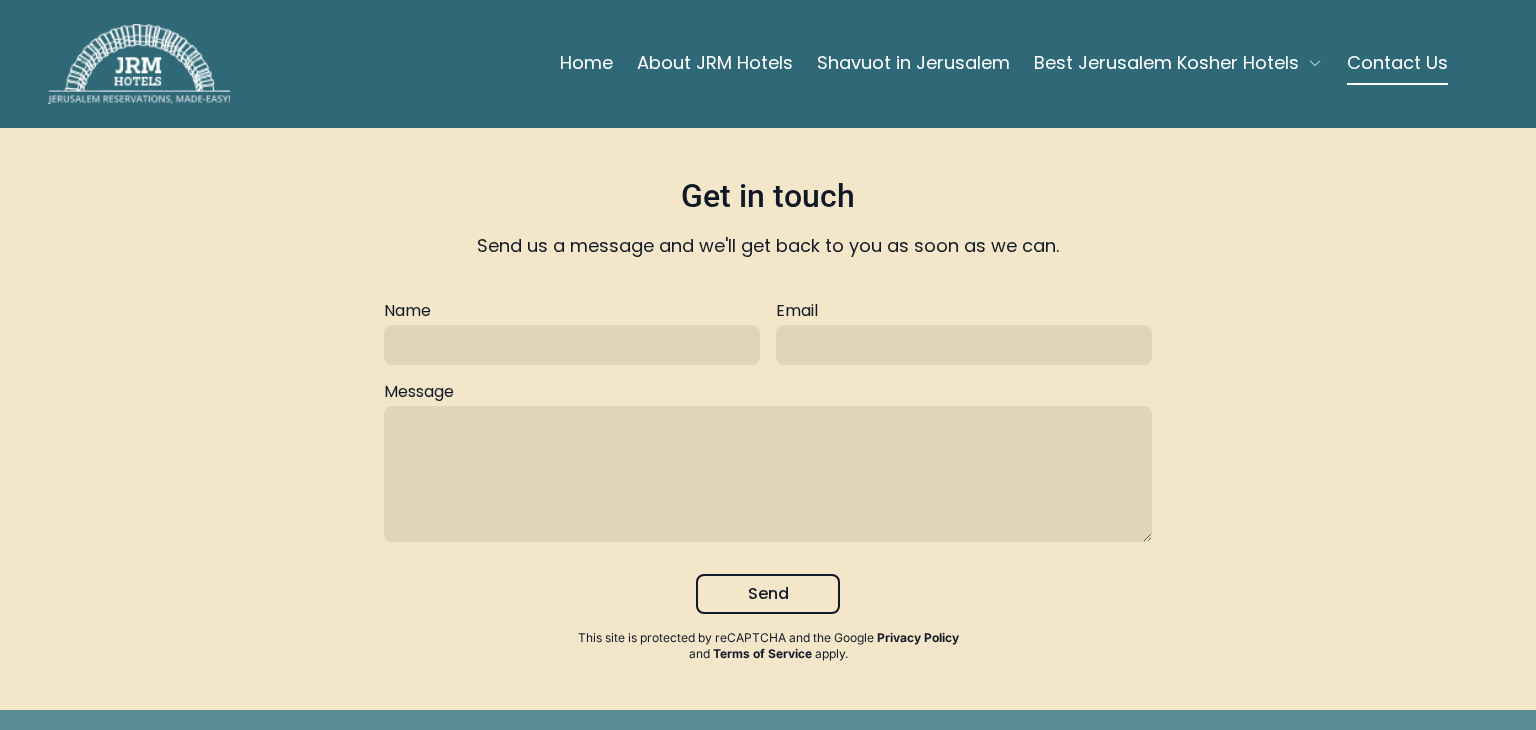 scroll, scrollTop: 0, scrollLeft: 0, axis: both 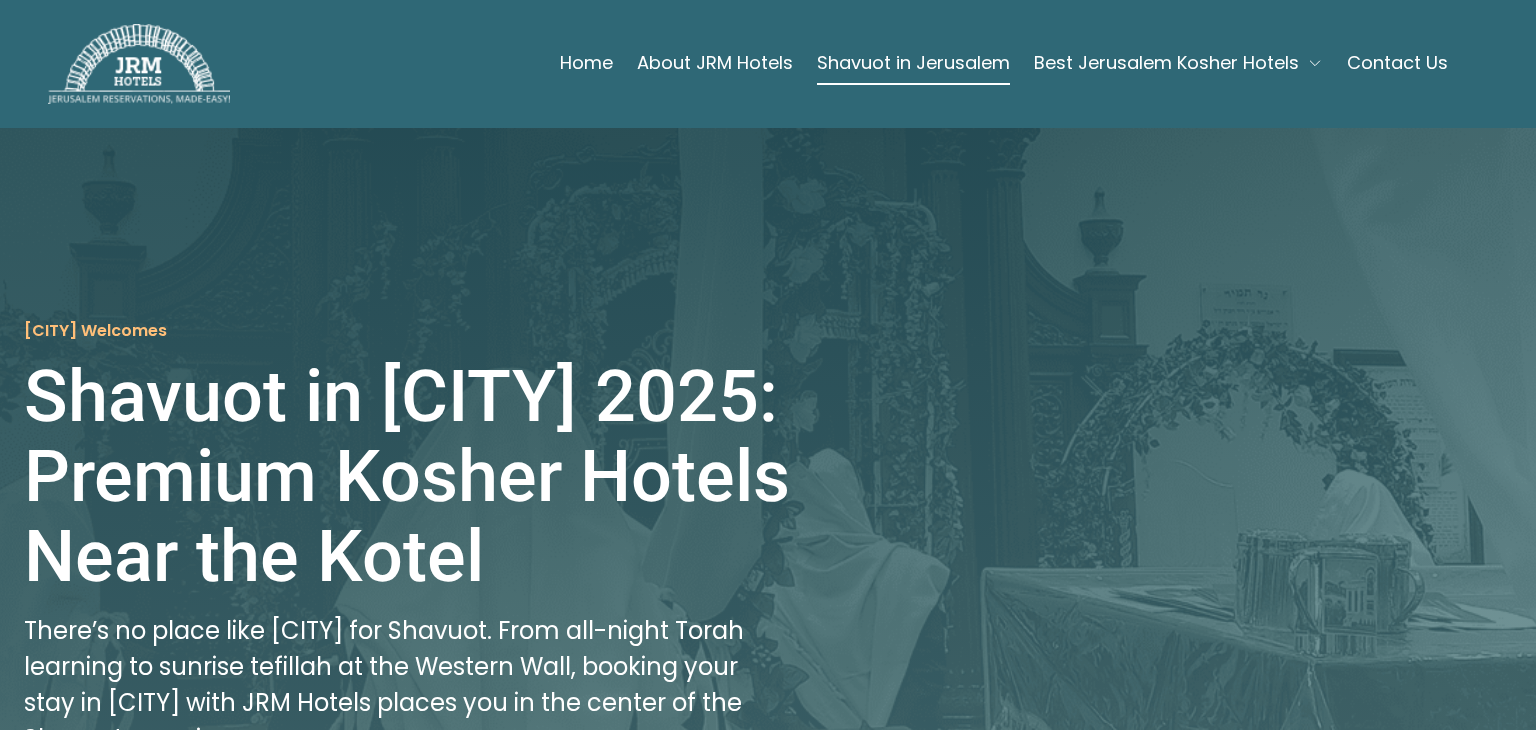 click on "About JRM Hotels" at bounding box center [715, 63] 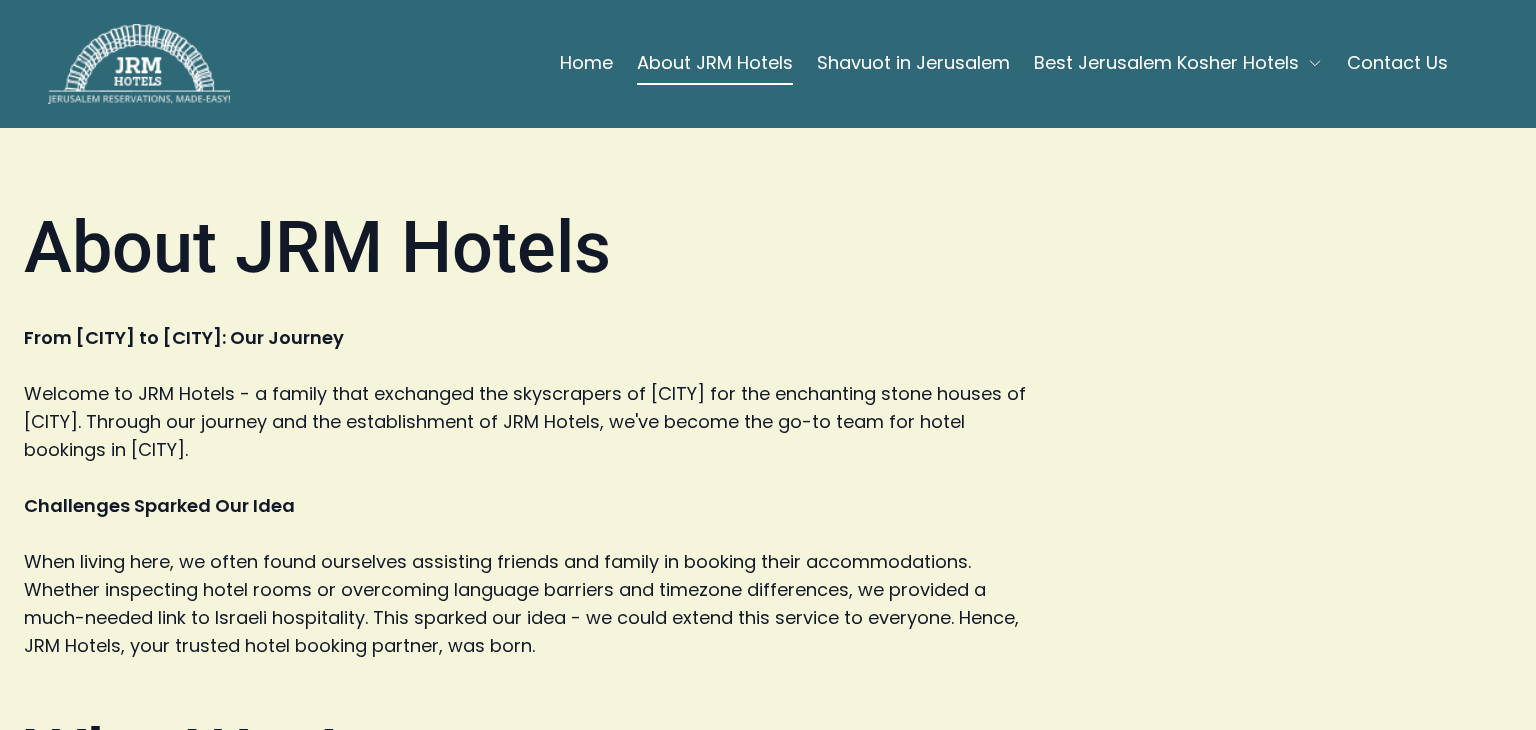 scroll, scrollTop: 0, scrollLeft: 0, axis: both 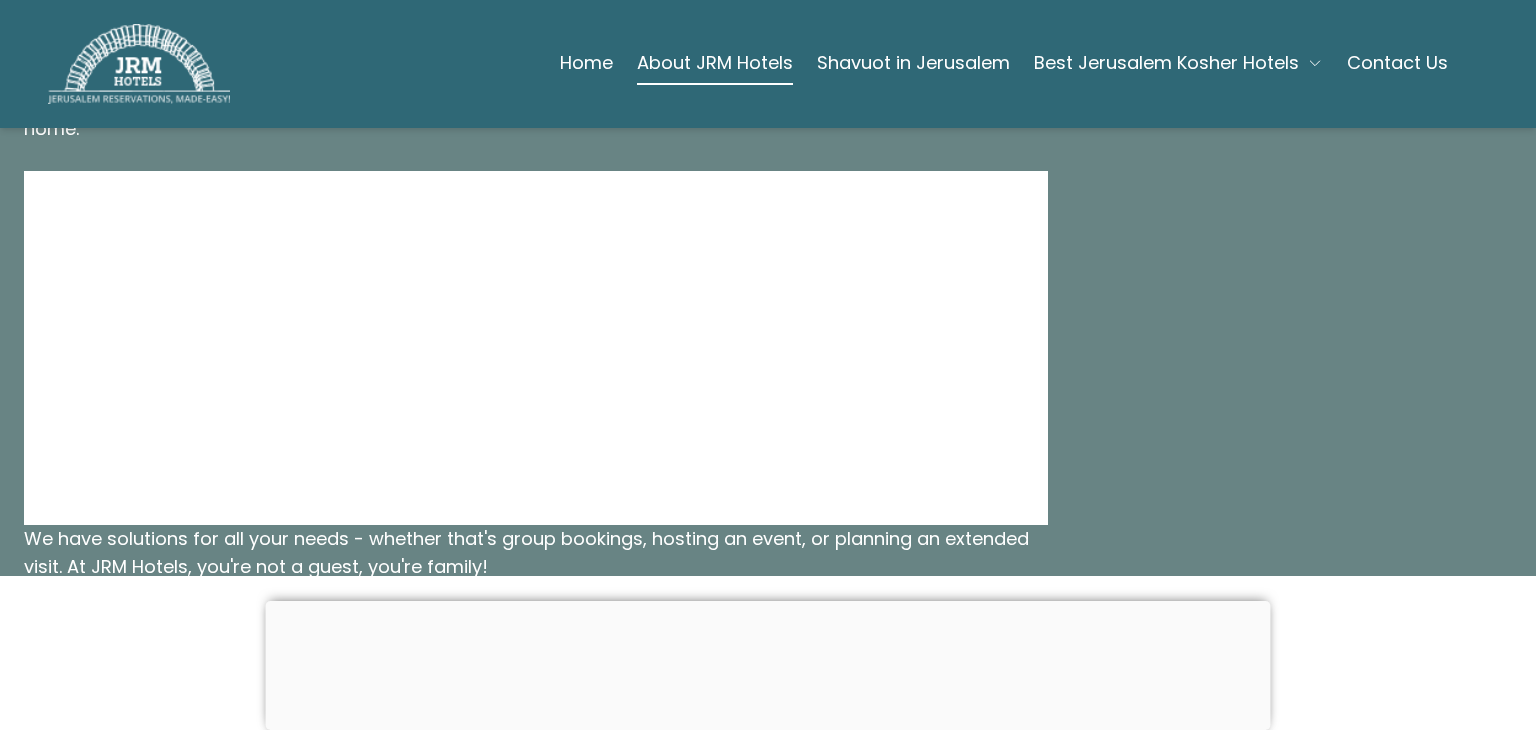 click on "Home" at bounding box center (586, 63) 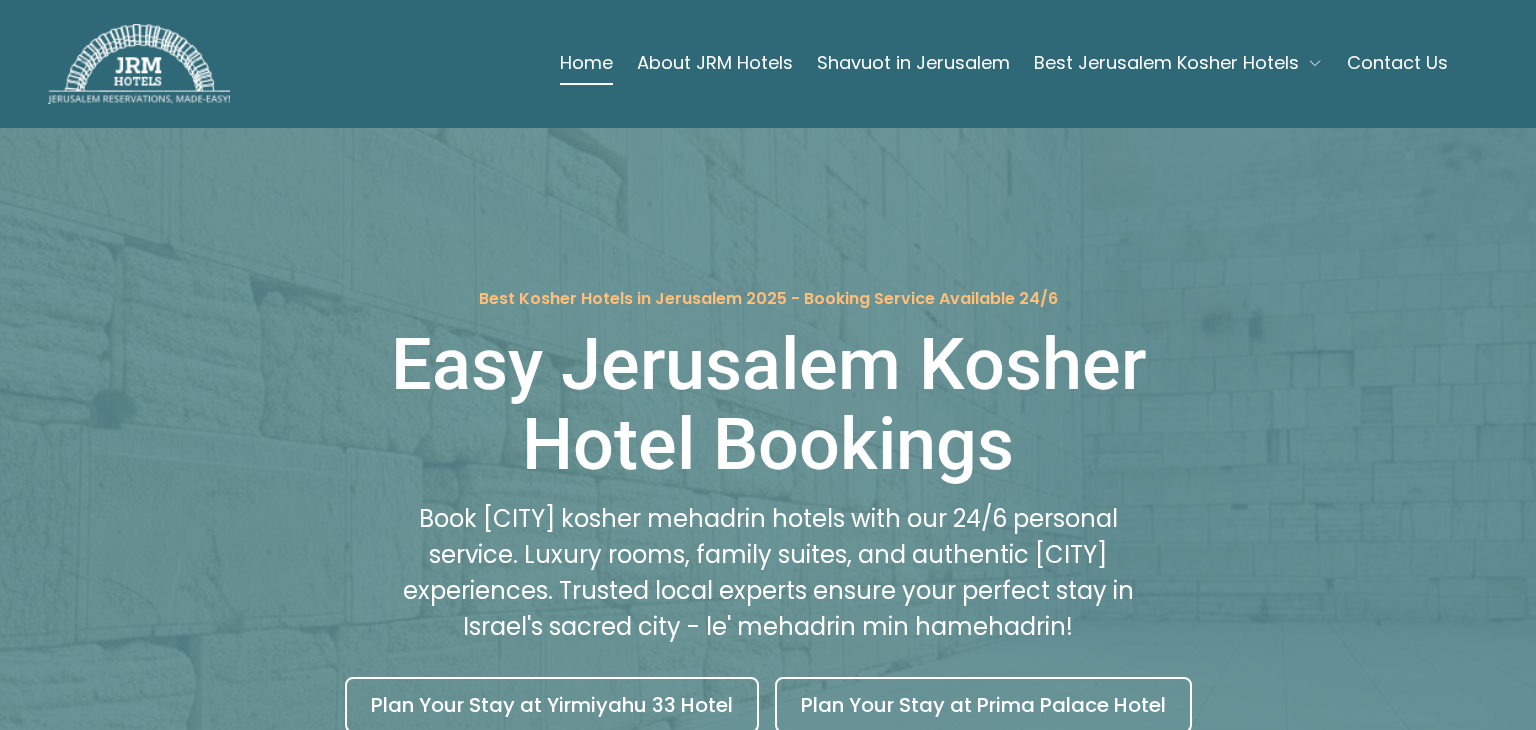 scroll, scrollTop: 0, scrollLeft: 0, axis: both 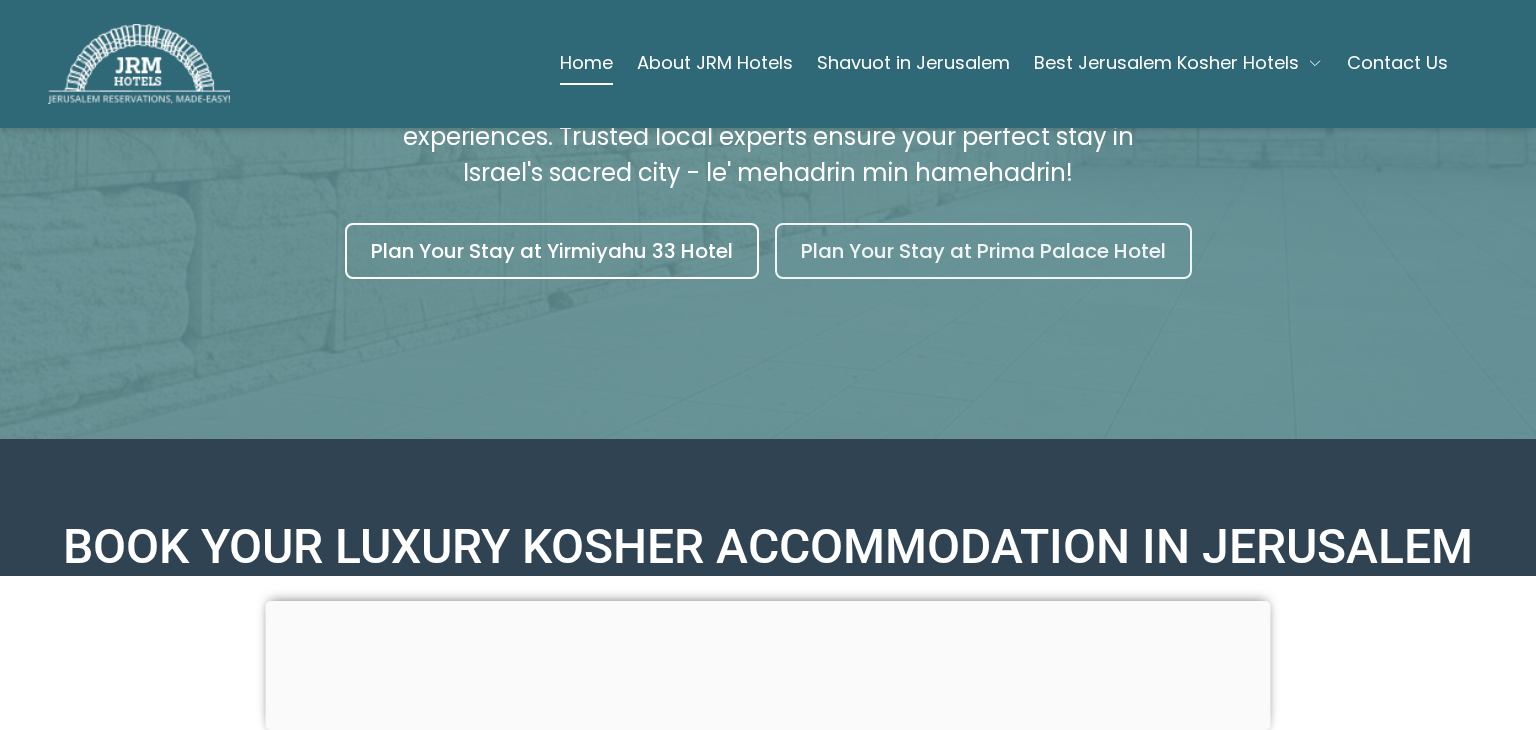 click on "Plan Your Stay at Prima Palace Hotel" at bounding box center (983, 251) 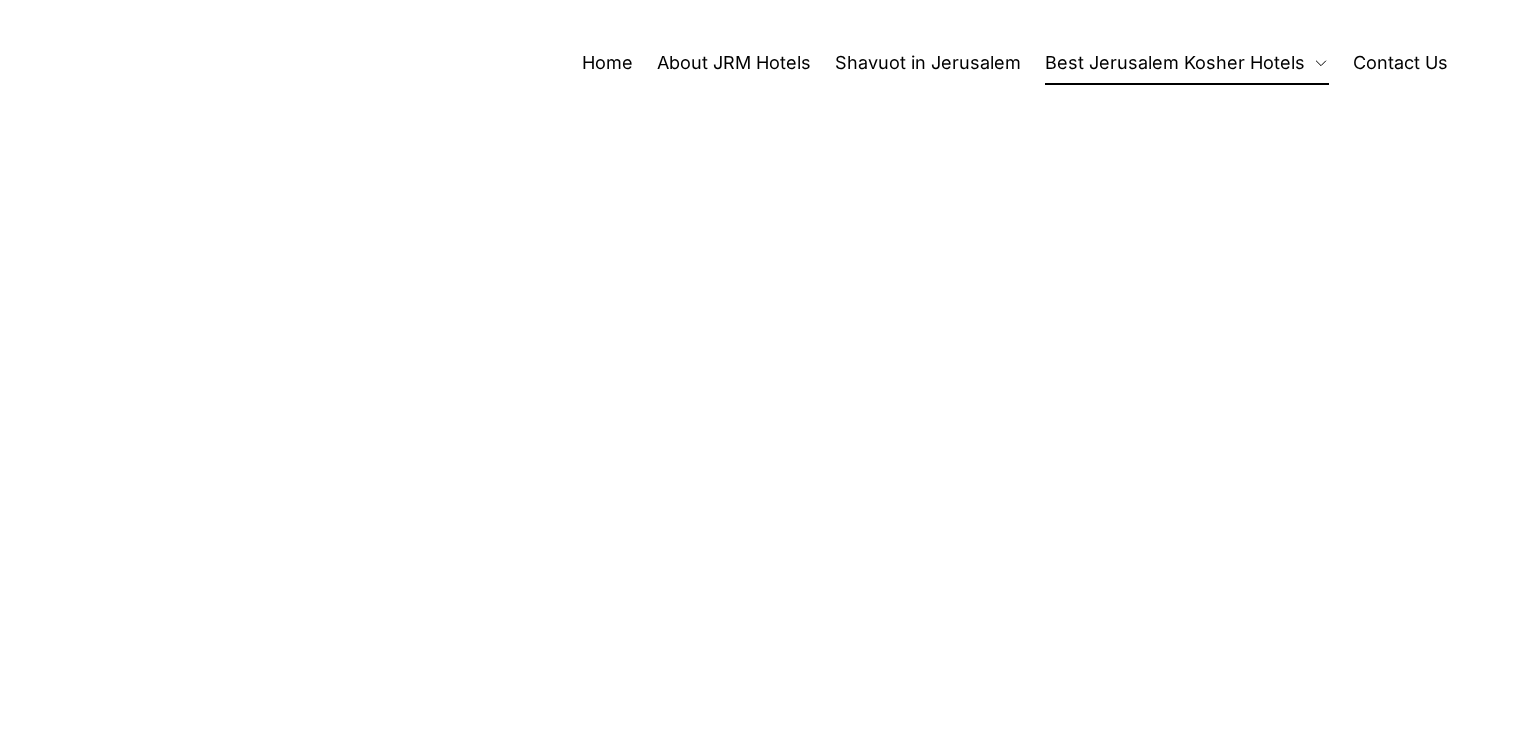 scroll, scrollTop: 0, scrollLeft: 0, axis: both 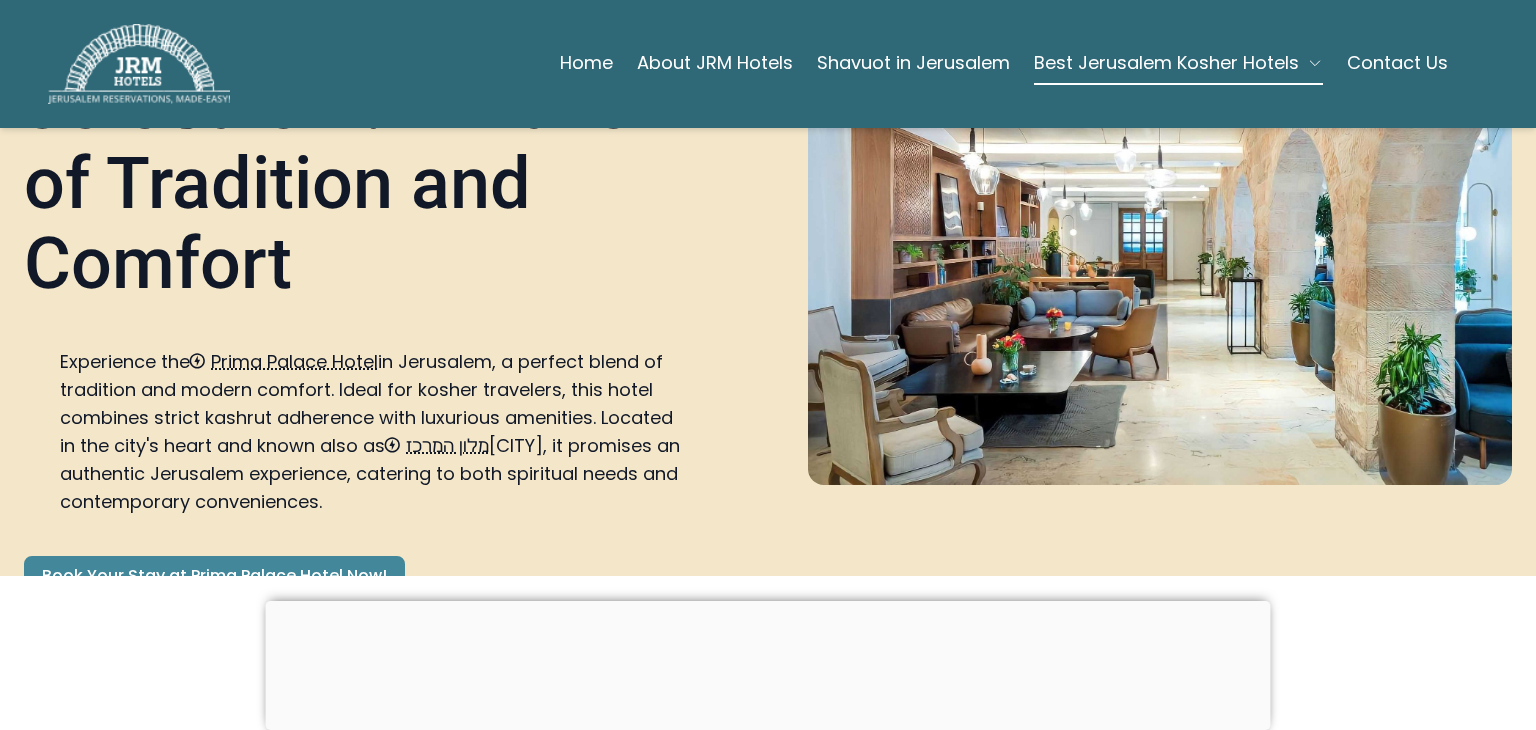 click at bounding box center (768, 601) 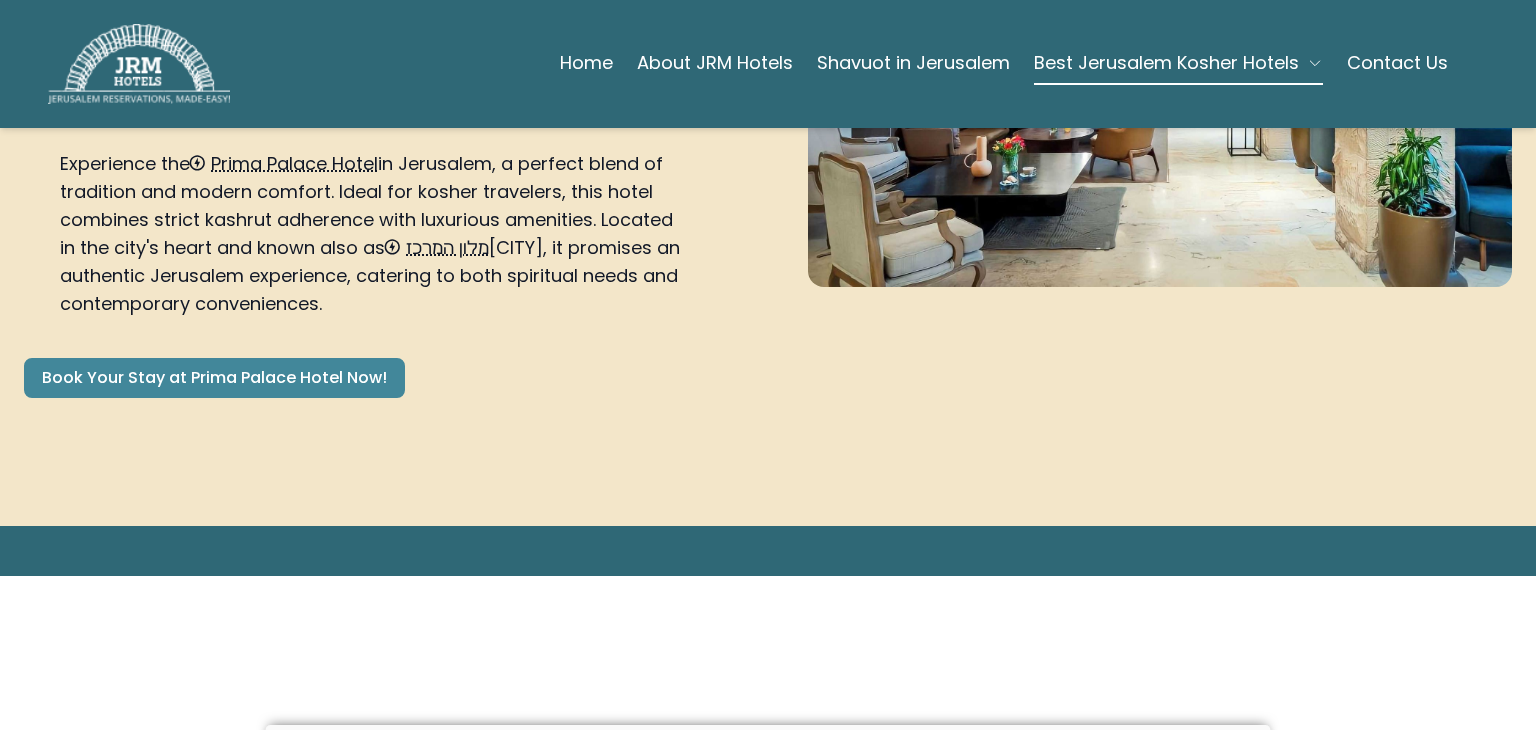 scroll, scrollTop: 551, scrollLeft: 0, axis: vertical 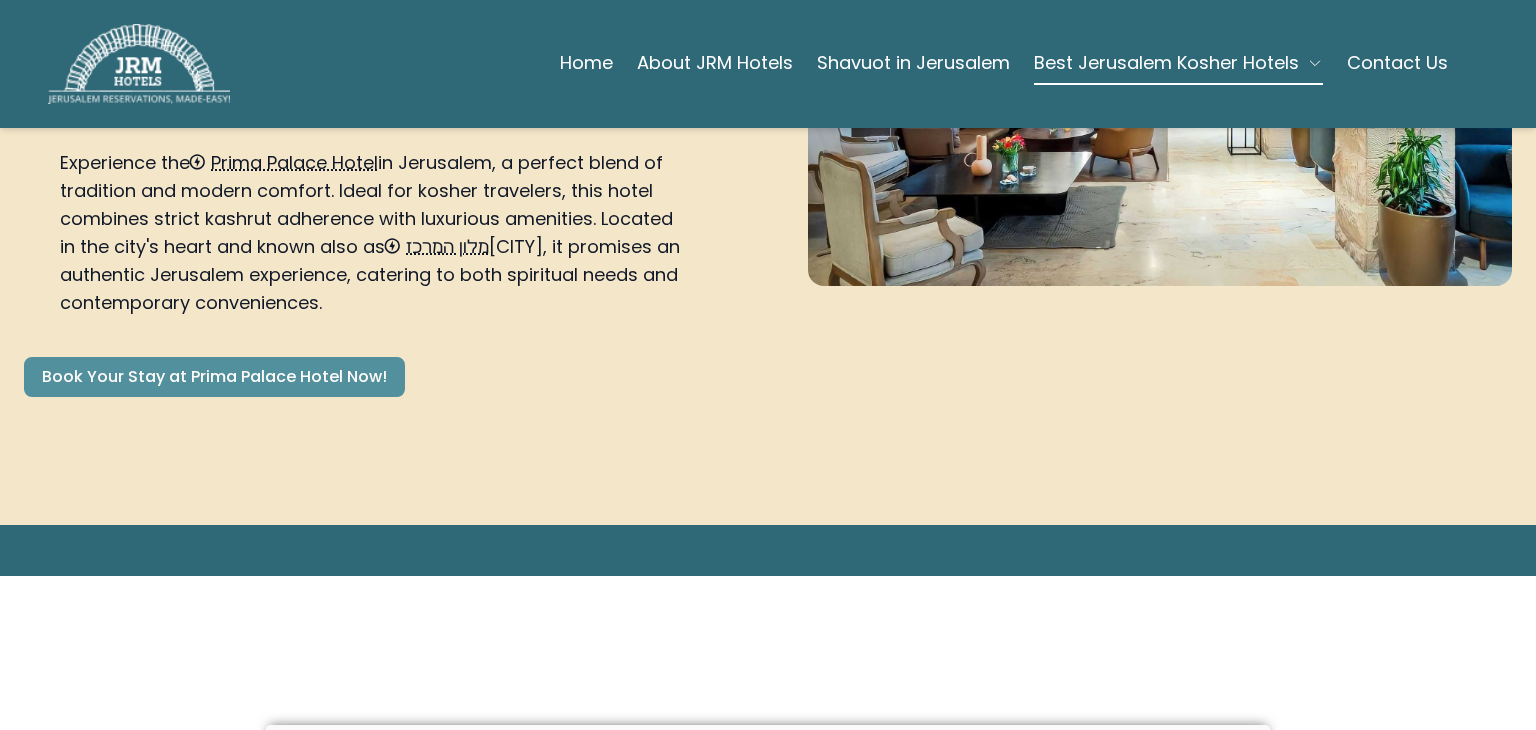 click on "Book Your Stay at Prima Palace Hotel Now!" at bounding box center [214, 377] 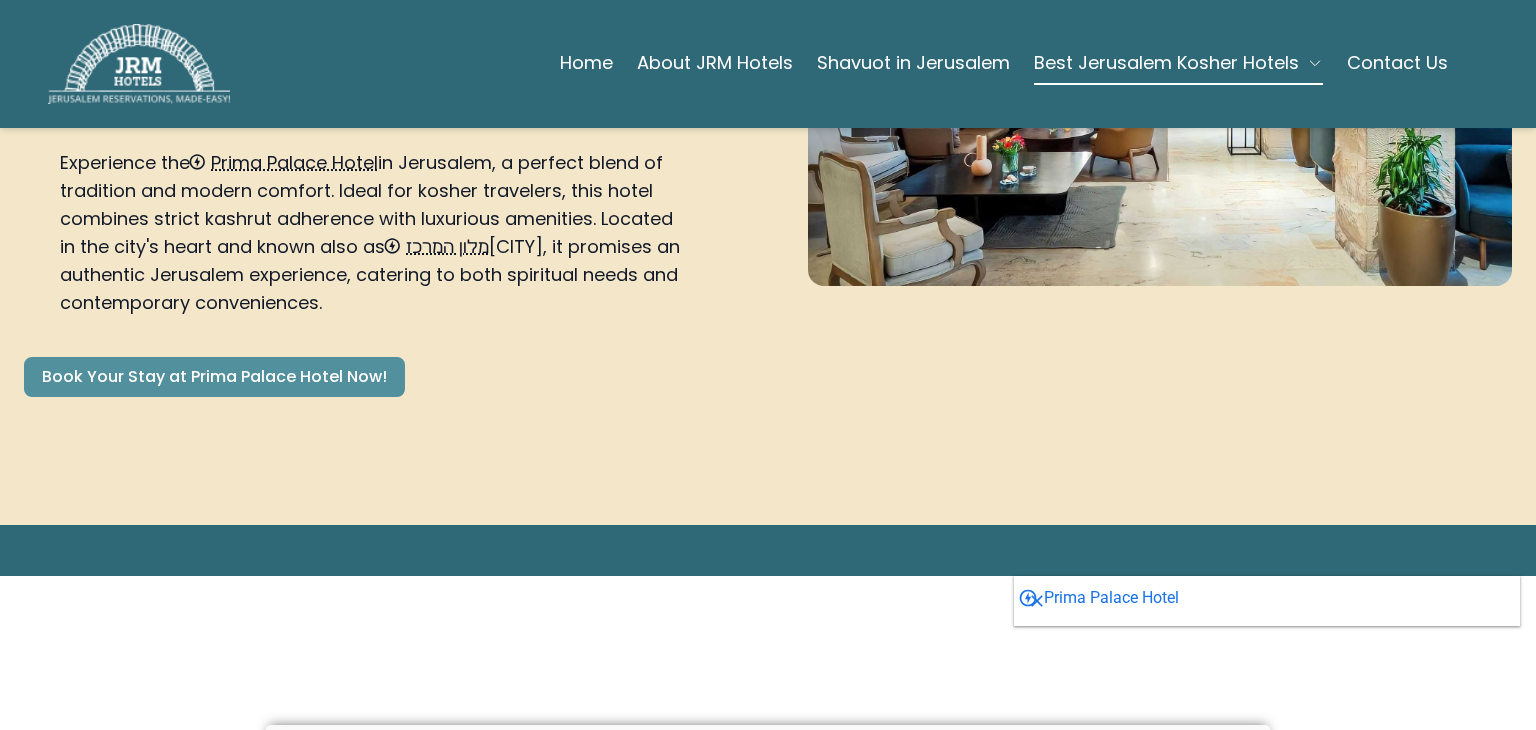 click on "Book Your Stay at Prima Palace Hotel Now!" at bounding box center (214, 377) 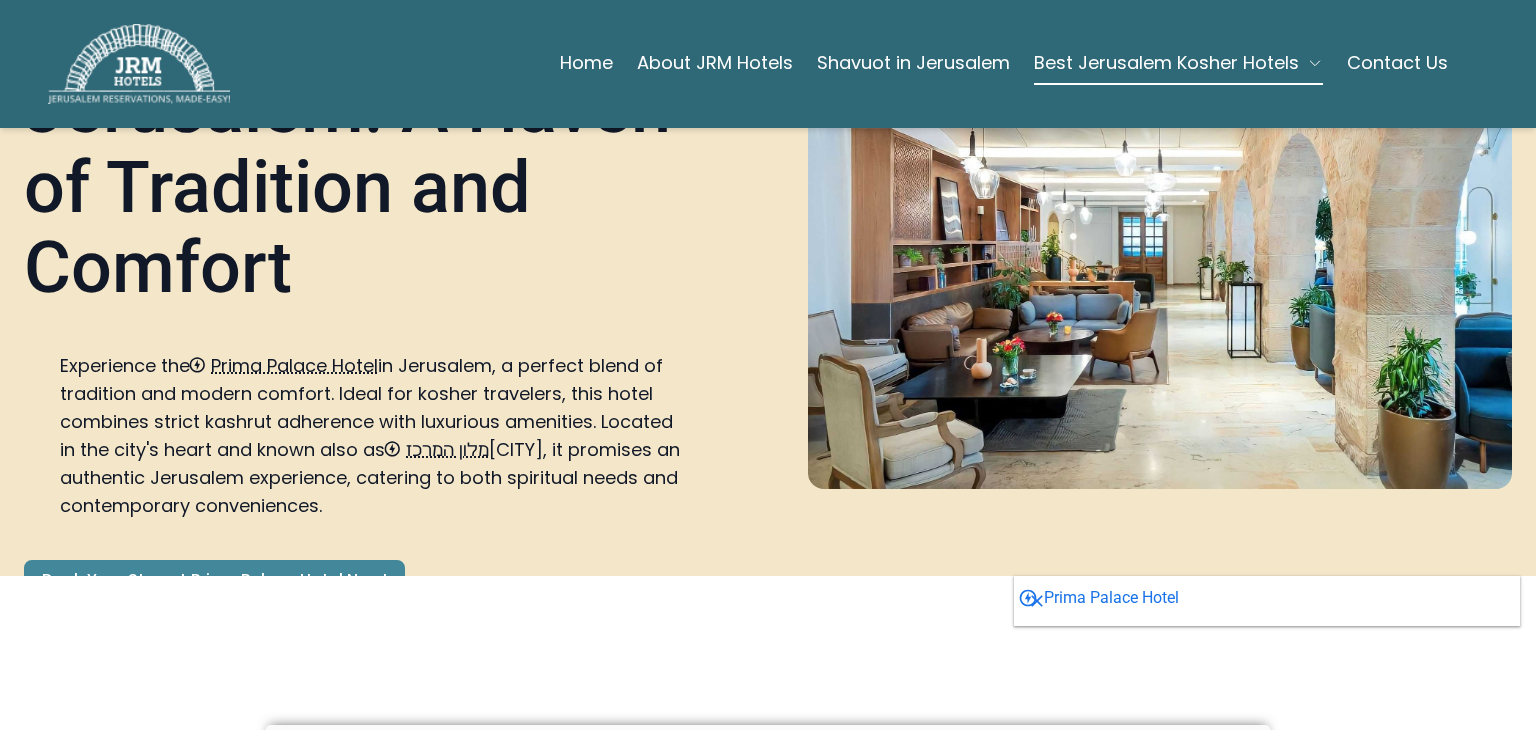 scroll, scrollTop: 344, scrollLeft: 0, axis: vertical 